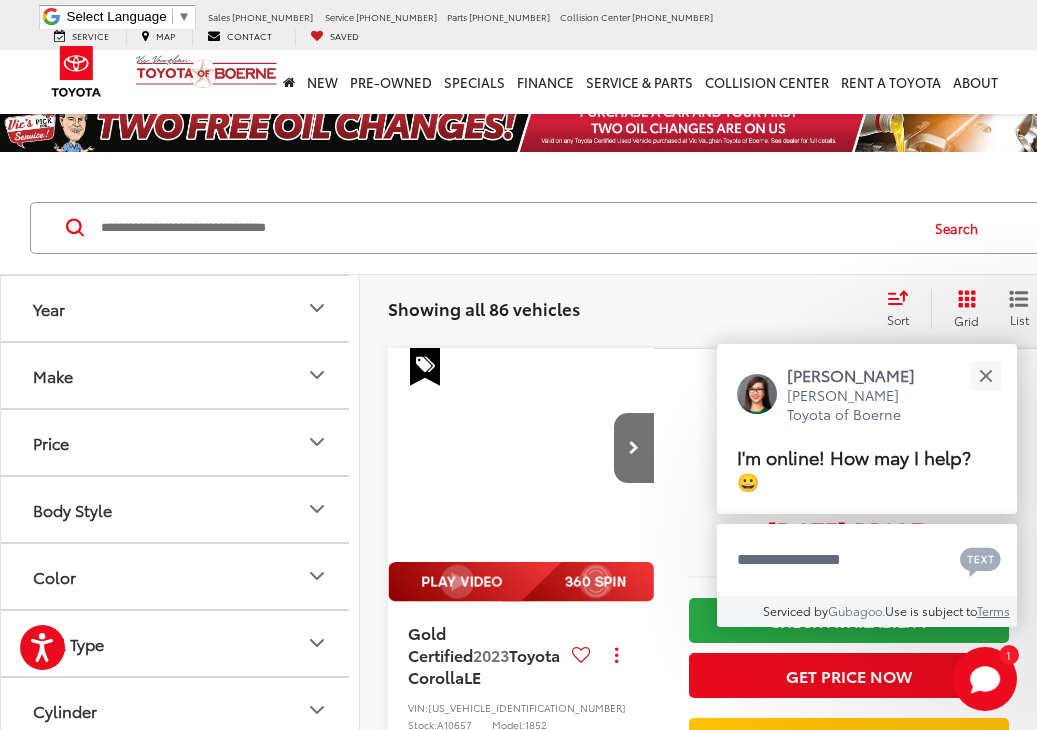 scroll, scrollTop: 0, scrollLeft: 0, axis: both 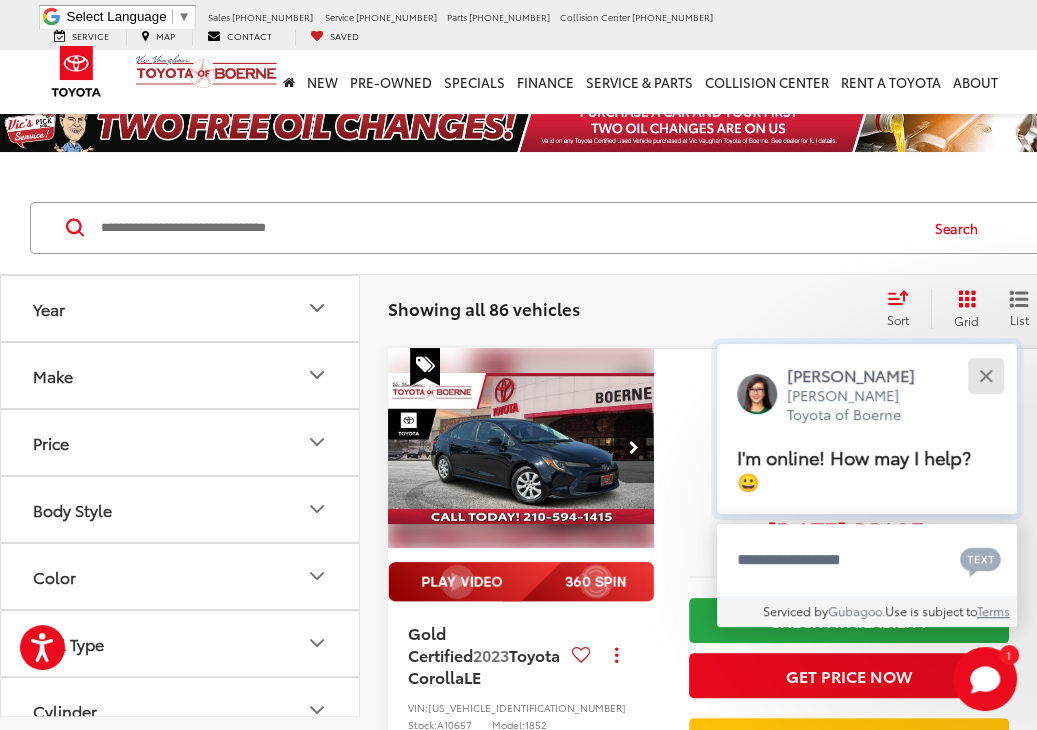click at bounding box center (985, 375) 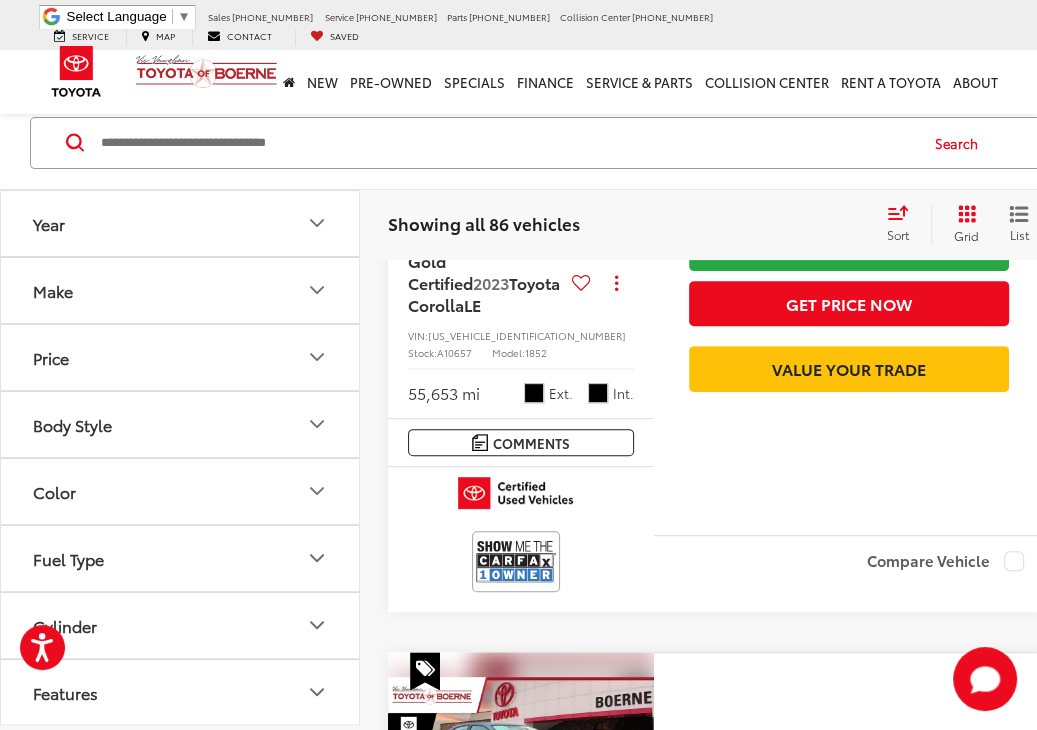 scroll, scrollTop: 333, scrollLeft: 0, axis: vertical 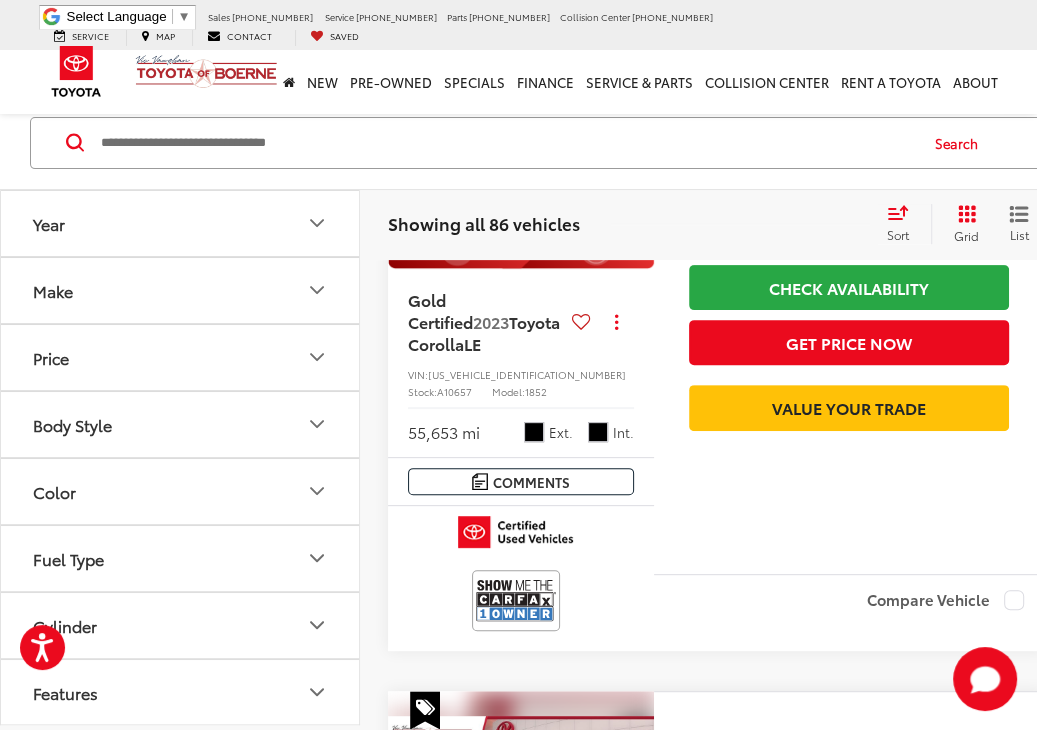 click on "Make" at bounding box center (181, 290) 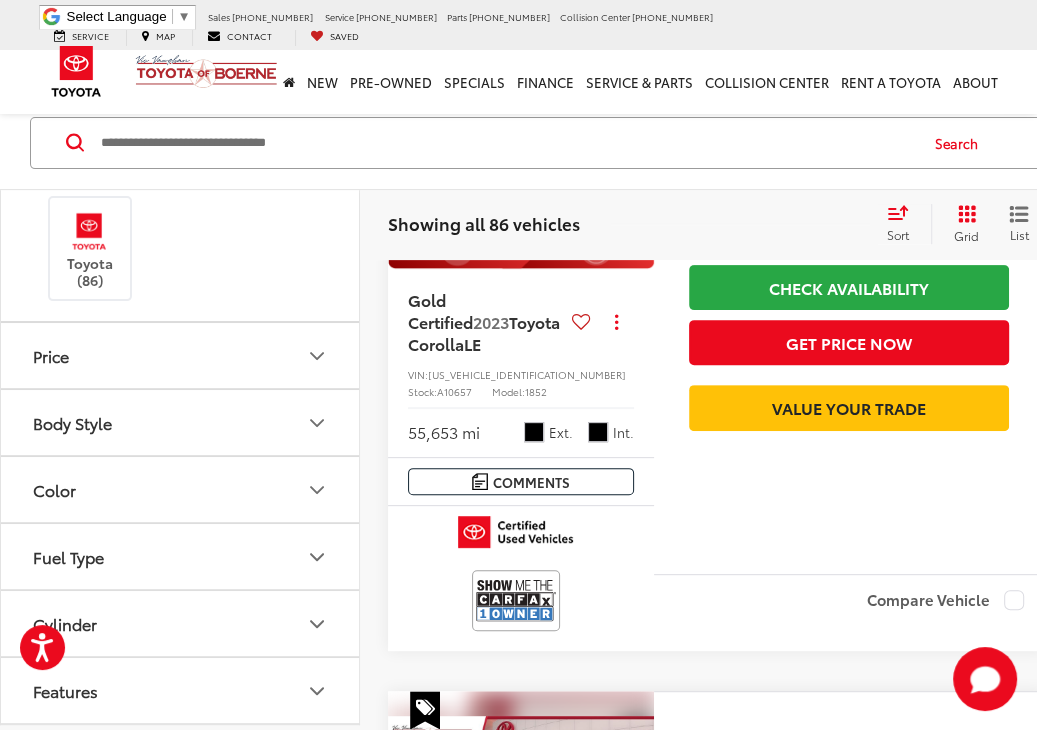 scroll, scrollTop: 166, scrollLeft: 0, axis: vertical 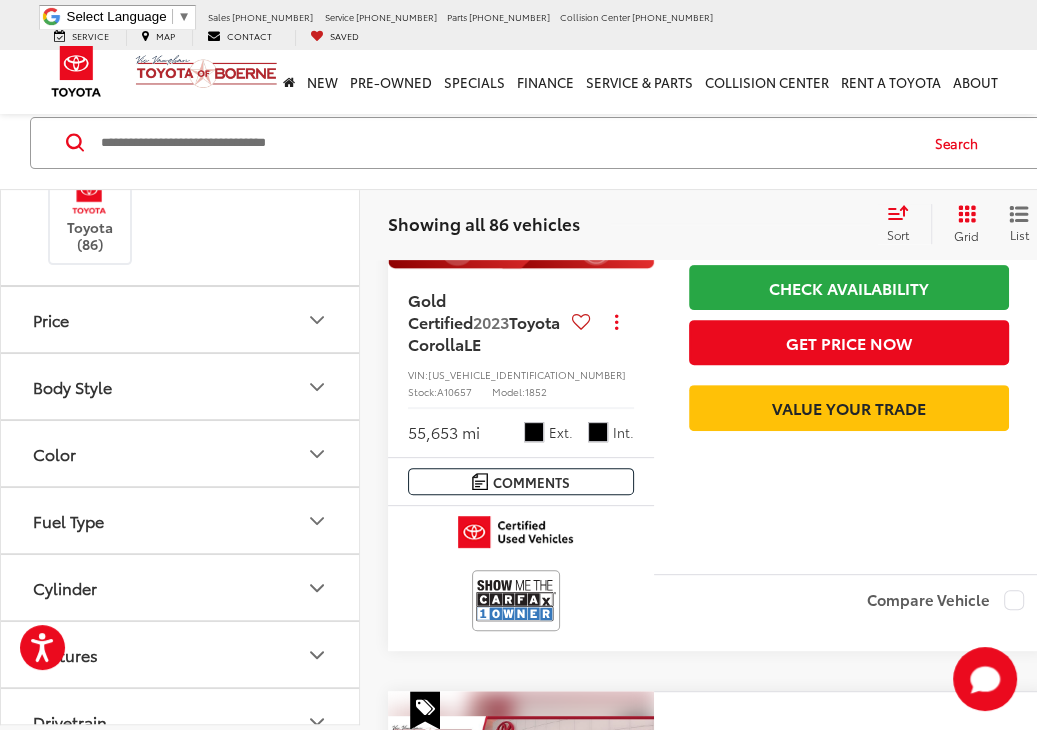 click on "Body Style" at bounding box center (181, 386) 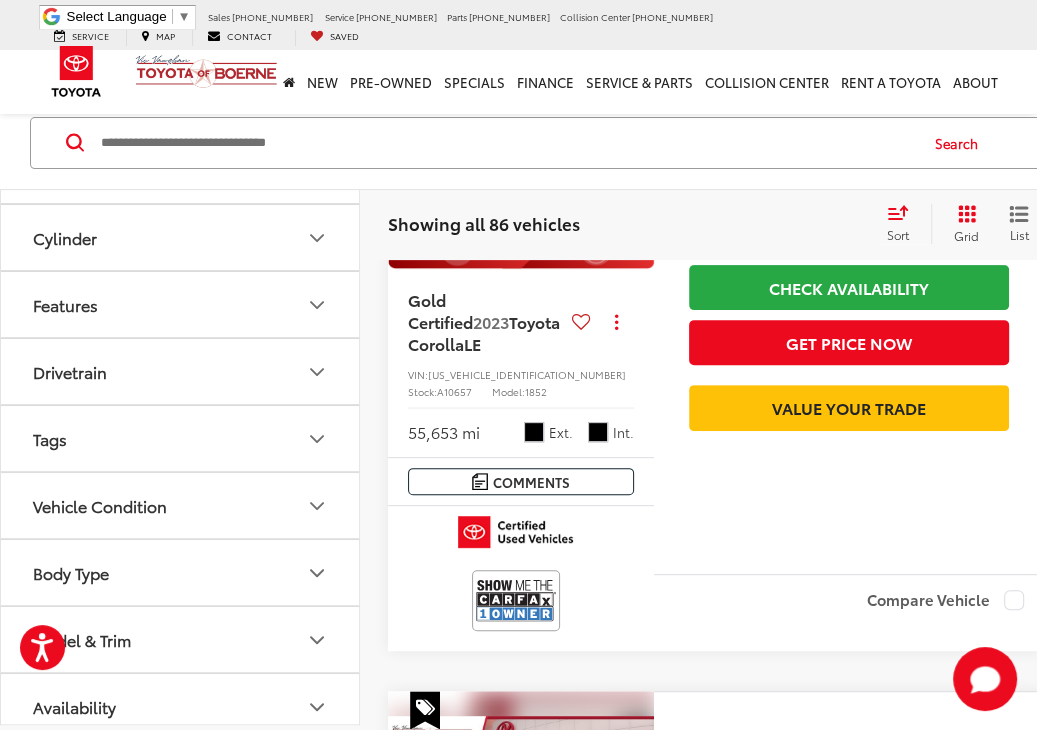 scroll, scrollTop: 0, scrollLeft: 0, axis: both 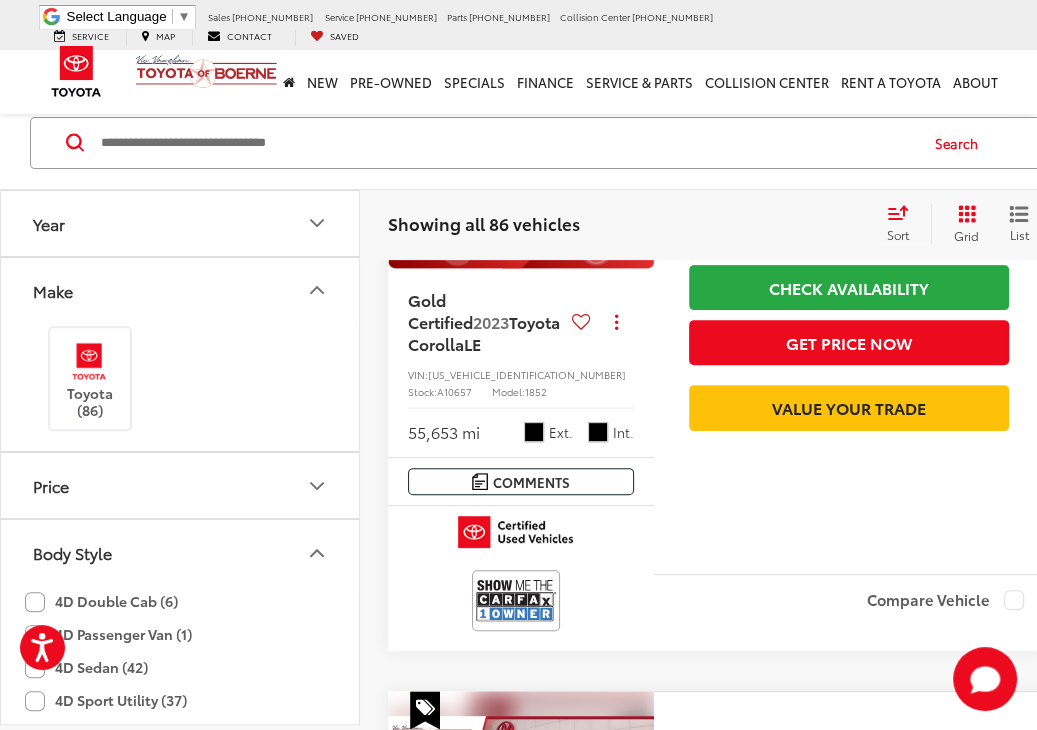 click on "Make" at bounding box center [181, 290] 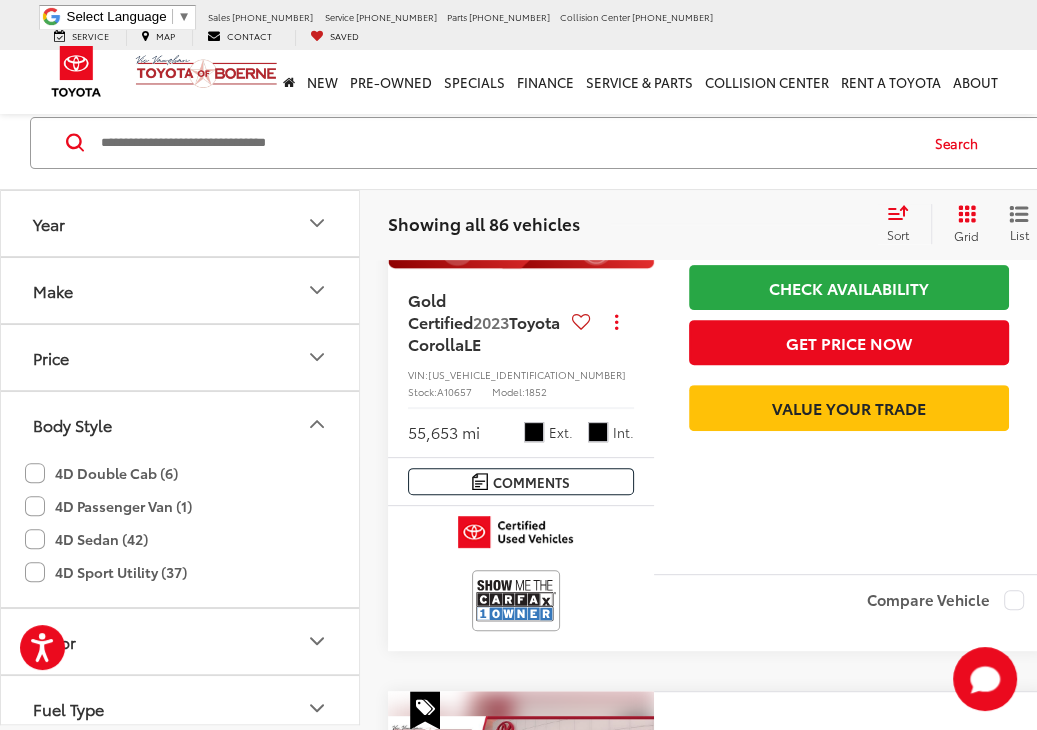 click on "Price" at bounding box center (181, 357) 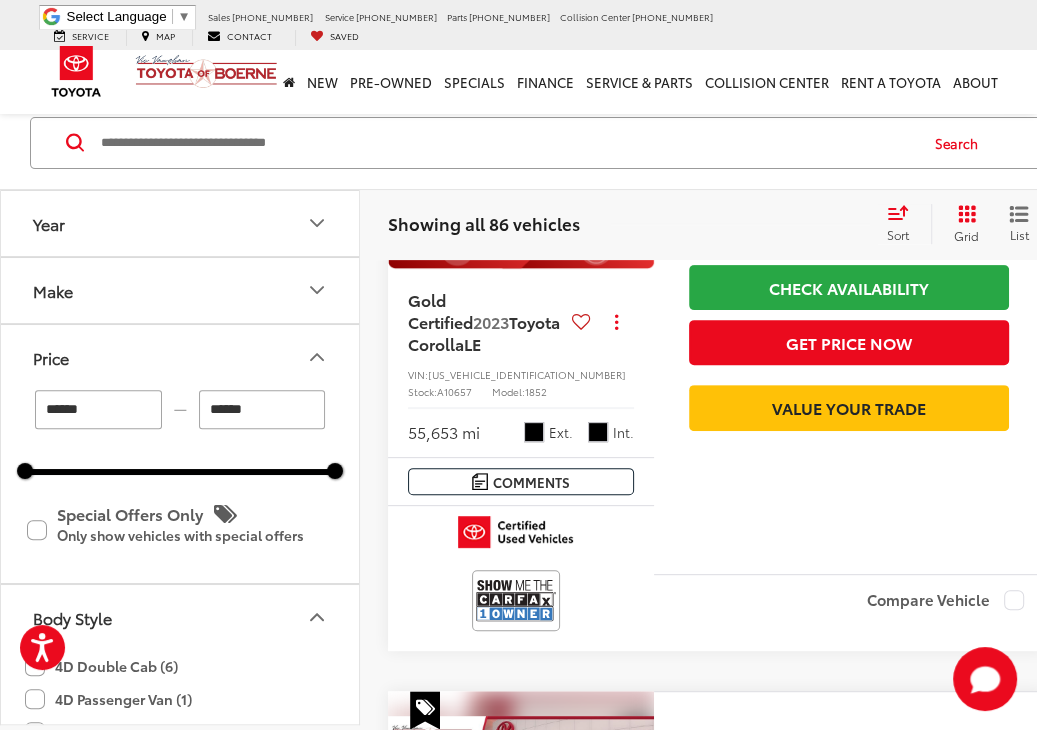 click on "Make" at bounding box center [181, 290] 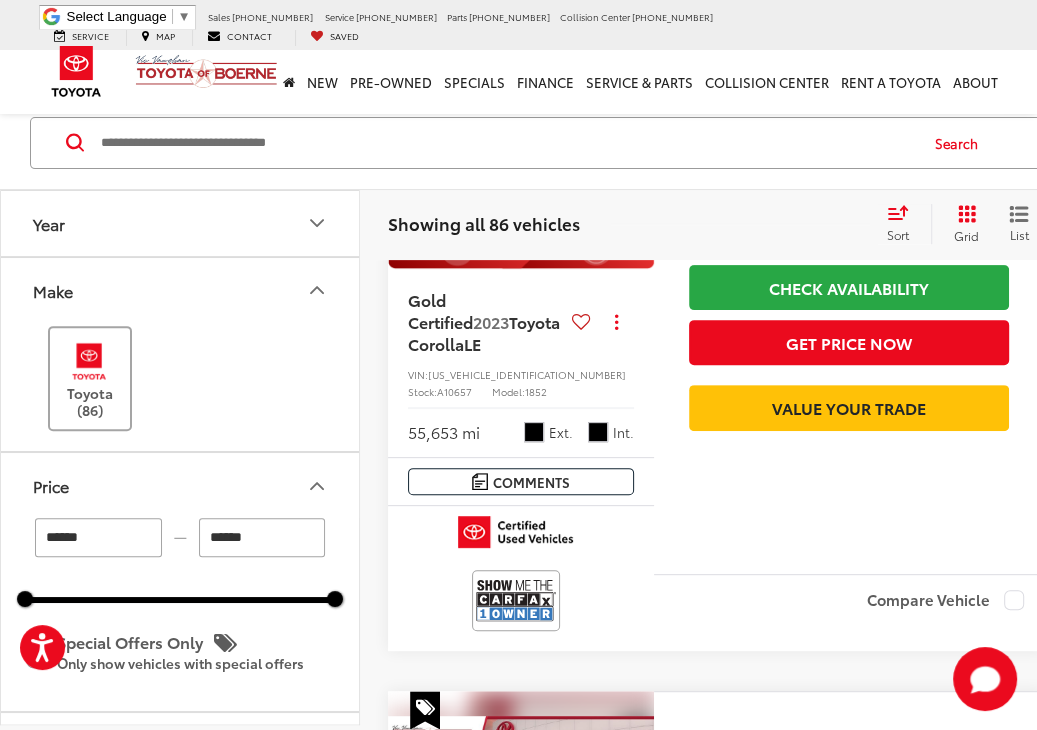 click at bounding box center (89, 360) 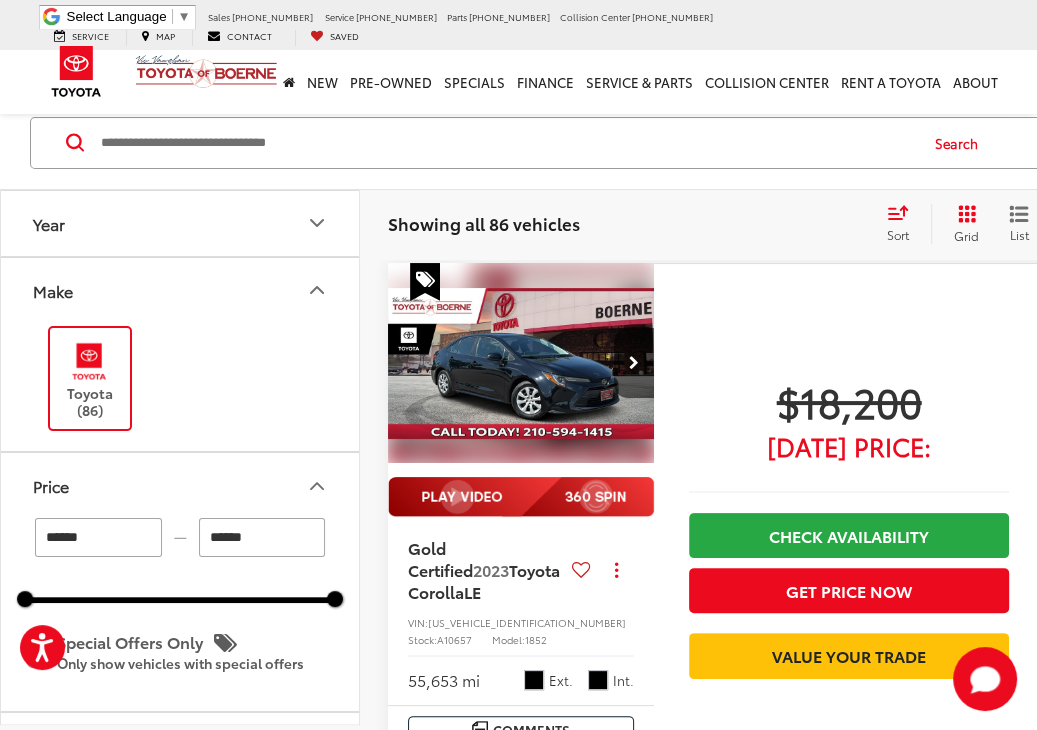 scroll, scrollTop: 84, scrollLeft: 0, axis: vertical 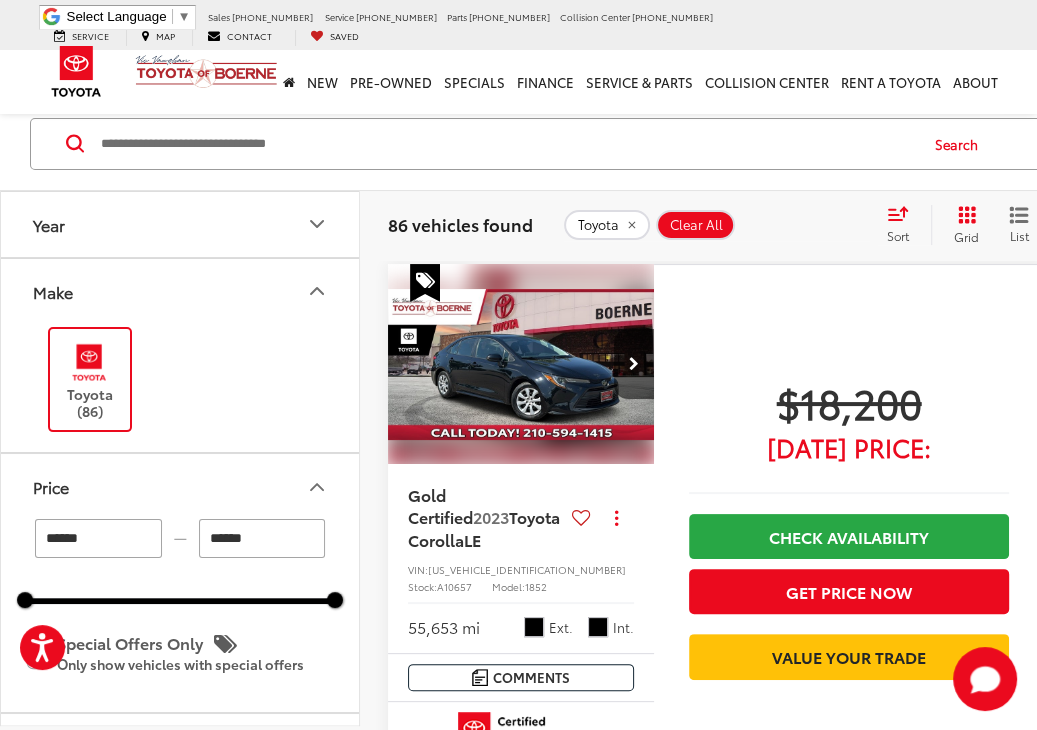 click on "Make" at bounding box center [181, 291] 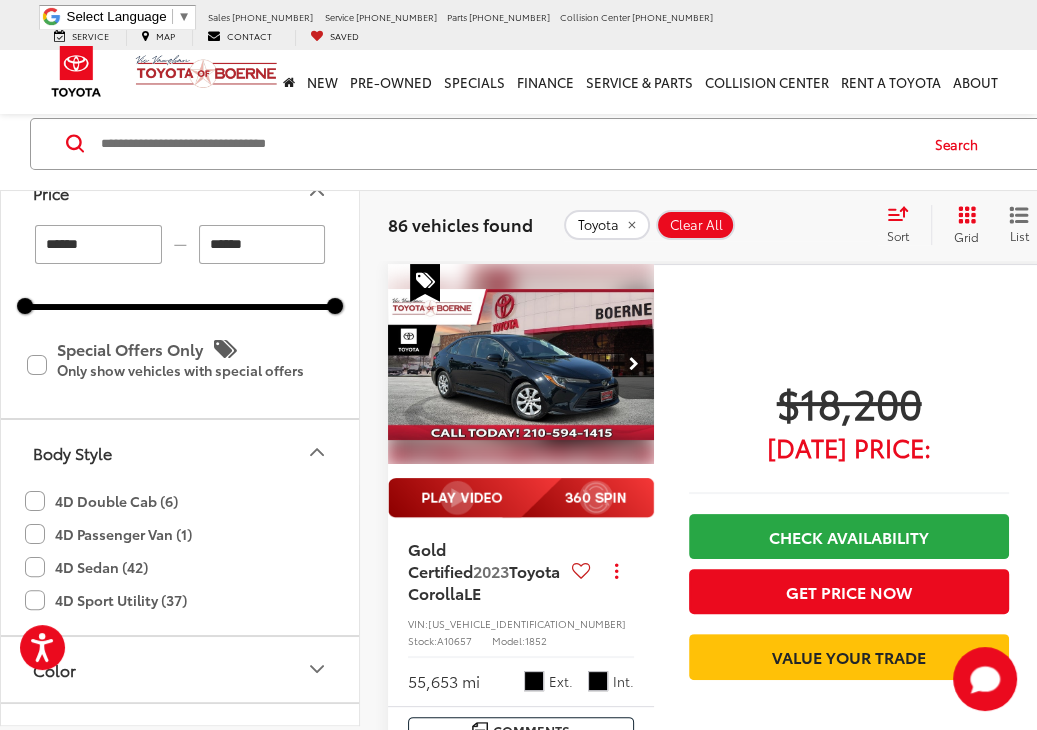 scroll, scrollTop: 0, scrollLeft: 0, axis: both 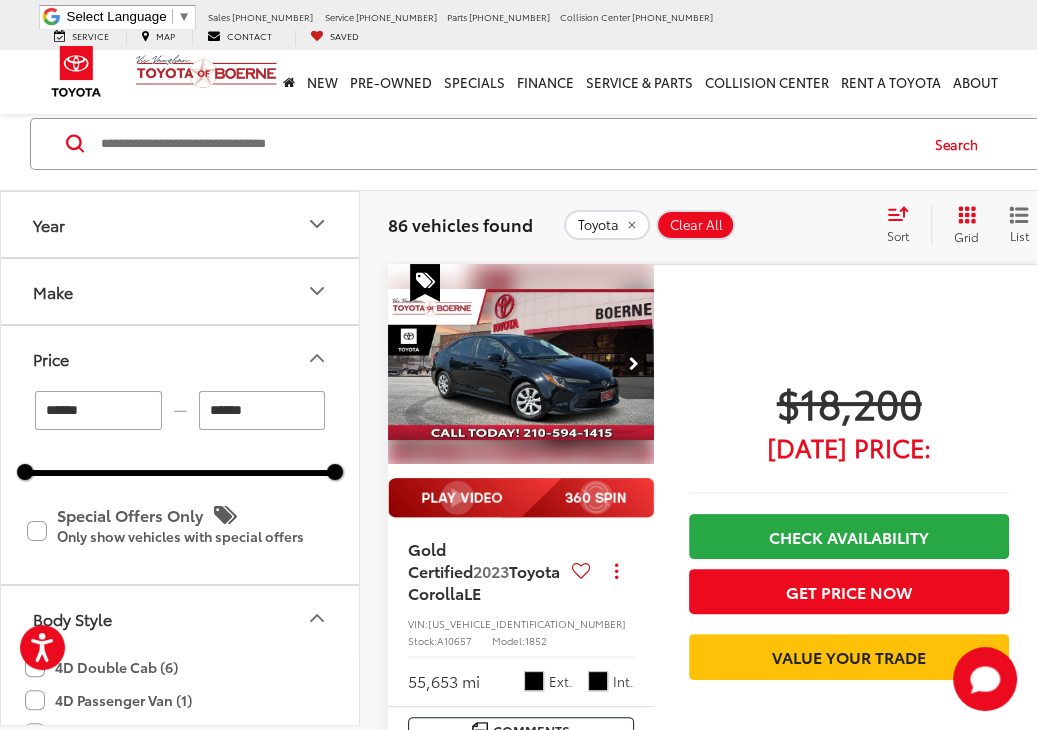 click on "Price" at bounding box center (181, 358) 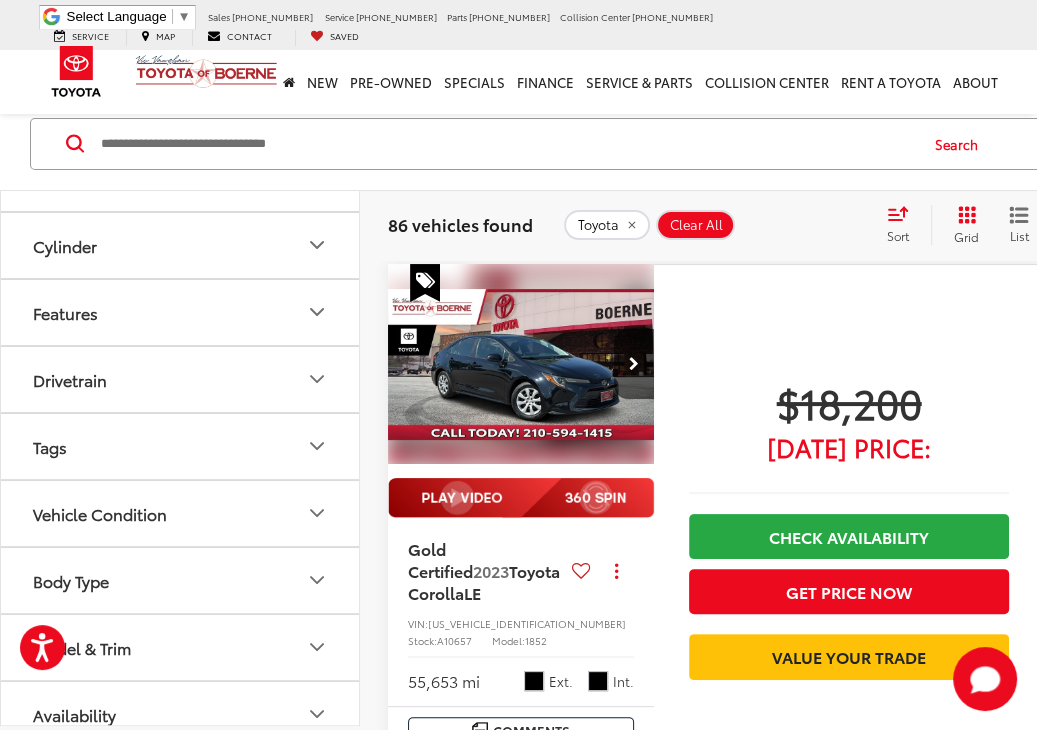 scroll, scrollTop: 548, scrollLeft: 0, axis: vertical 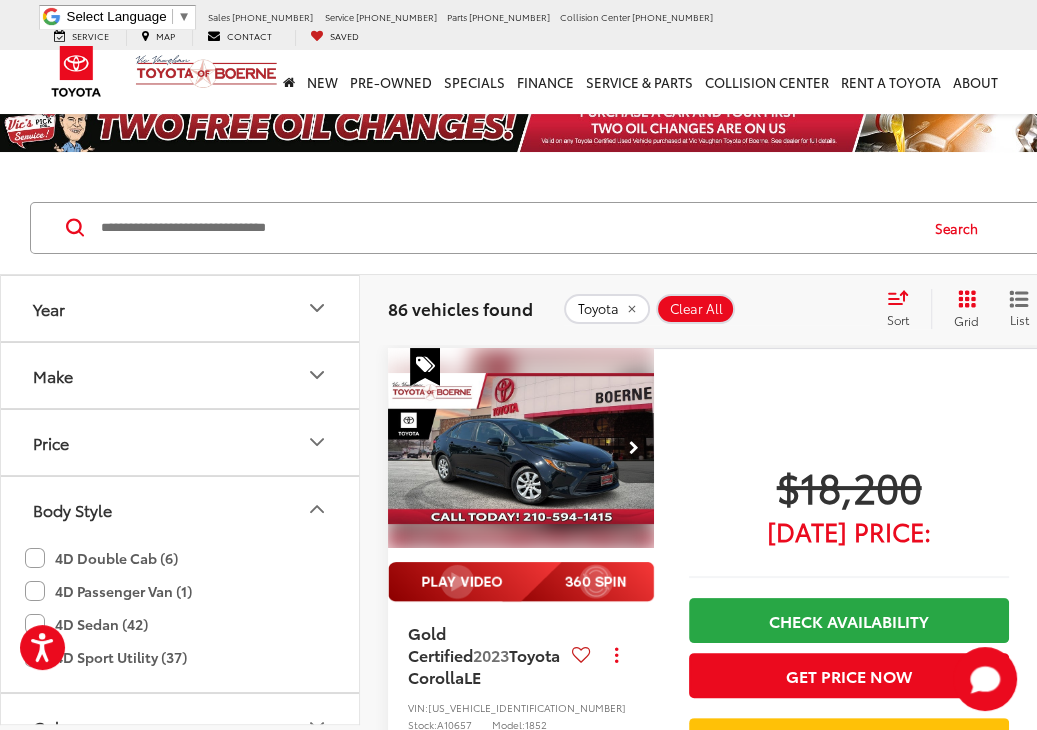 click at bounding box center [507, 228] 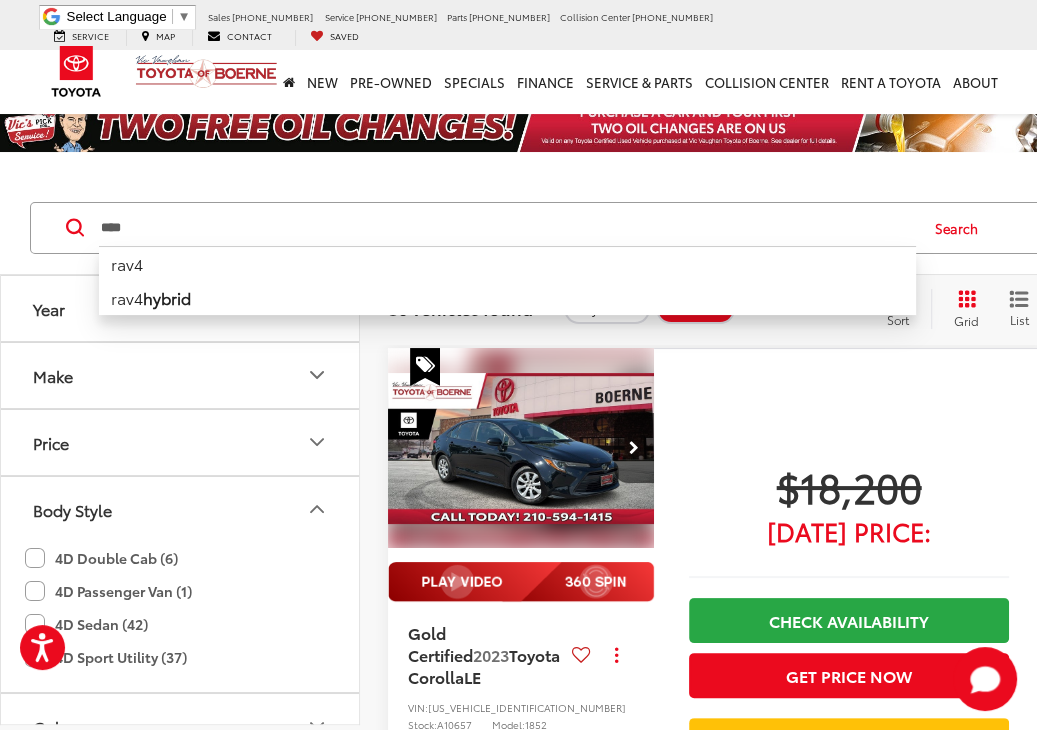 type on "****" 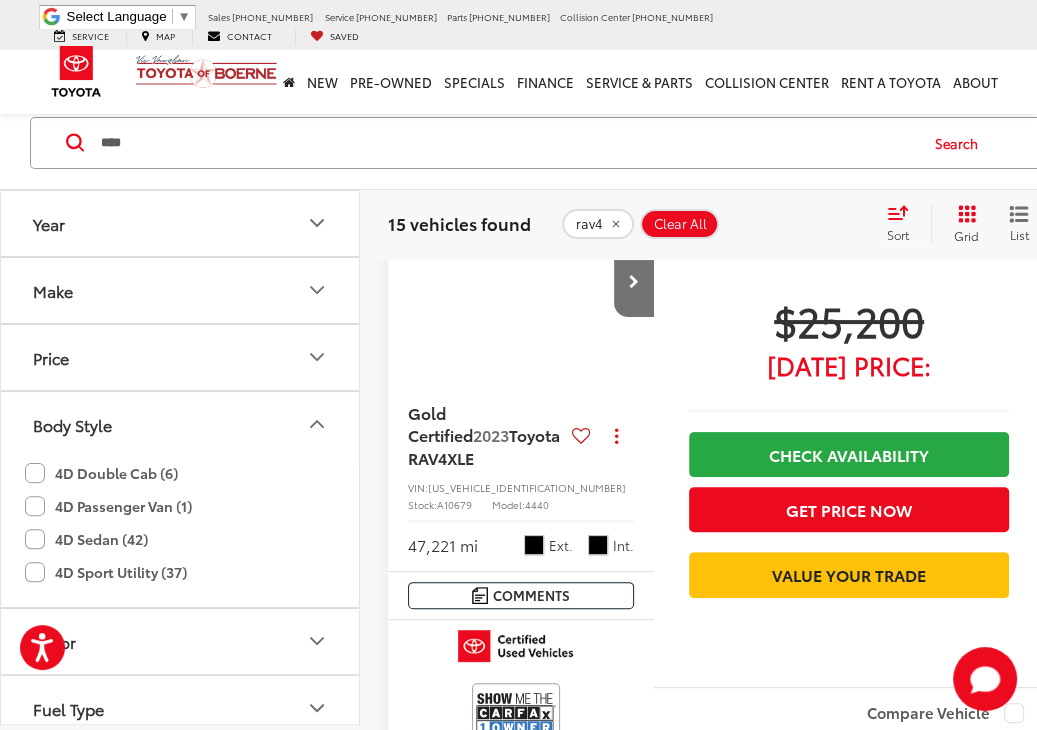 scroll, scrollTop: 0, scrollLeft: 0, axis: both 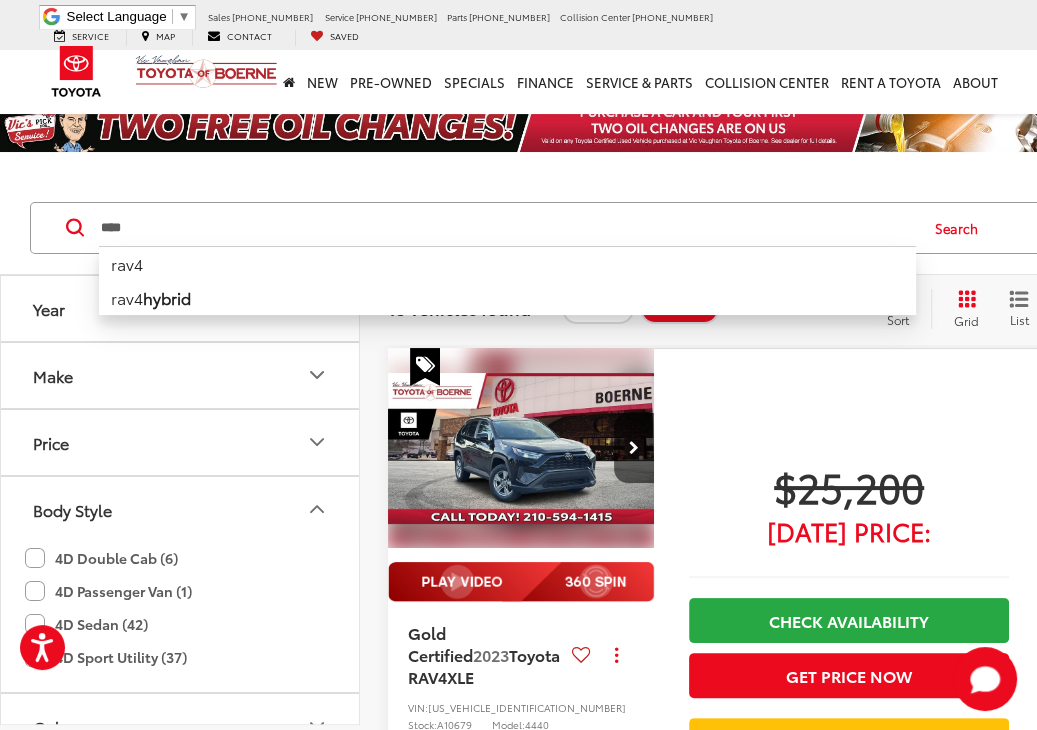 click on "$25,200
[DATE] Price:
Check Availability
Get Price Now
Value Your Trade" at bounding box center (849, 627) 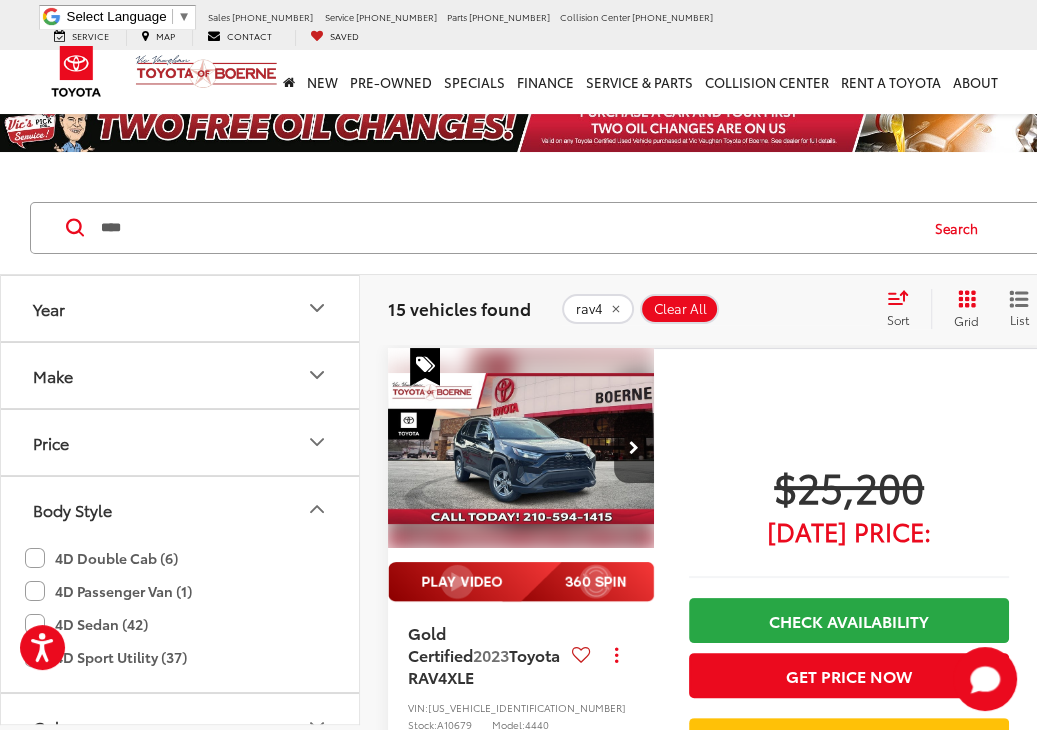 click 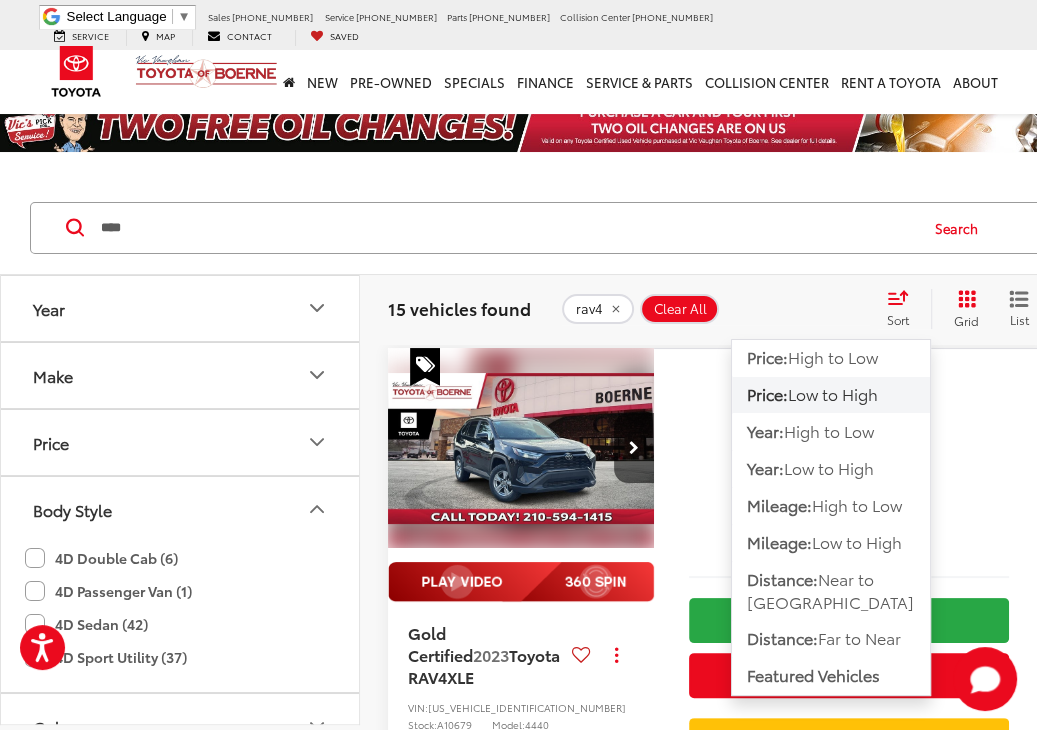 click on "Low to High" at bounding box center [833, 393] 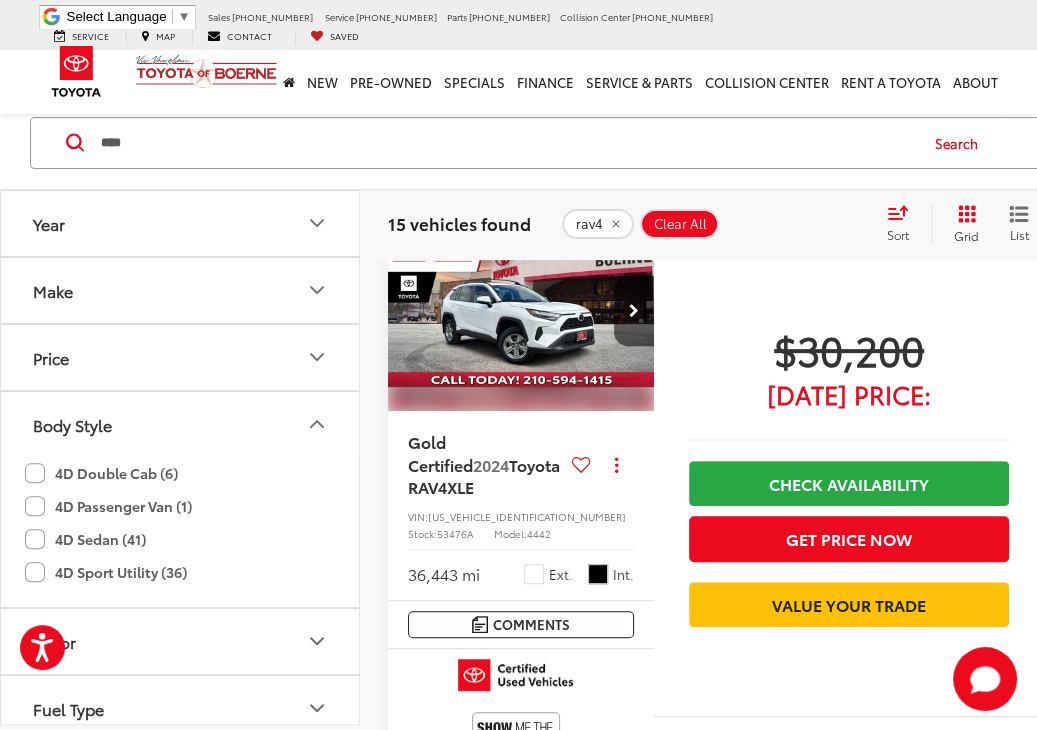 scroll, scrollTop: 5881, scrollLeft: 0, axis: vertical 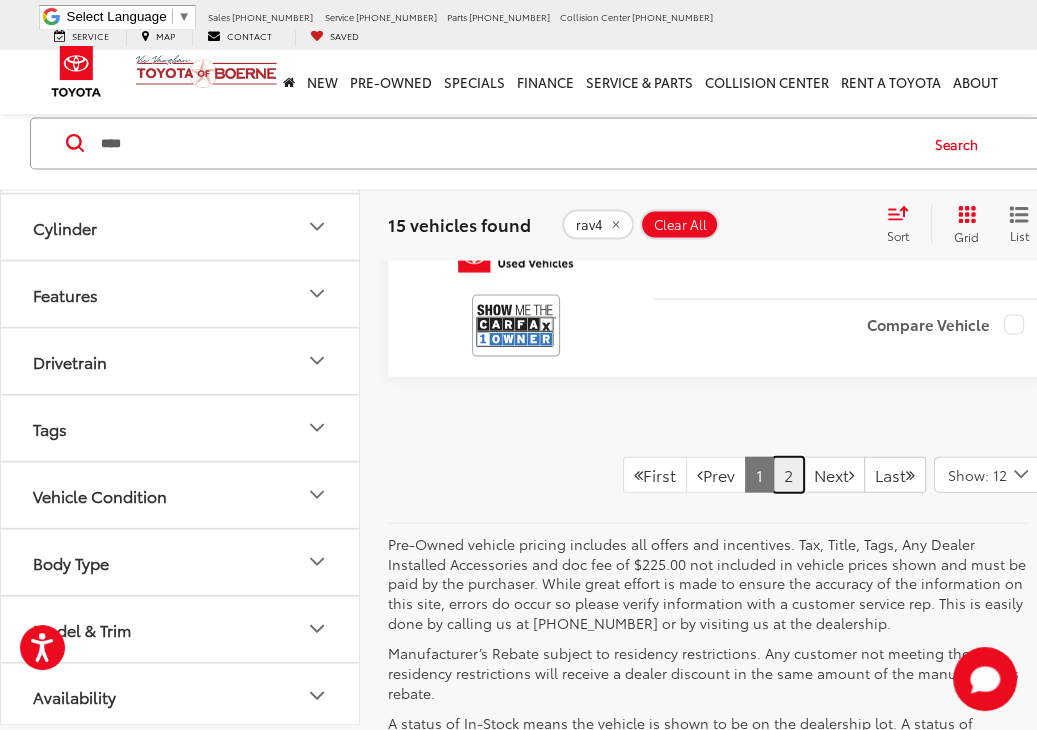 click on "2" at bounding box center (788, 475) 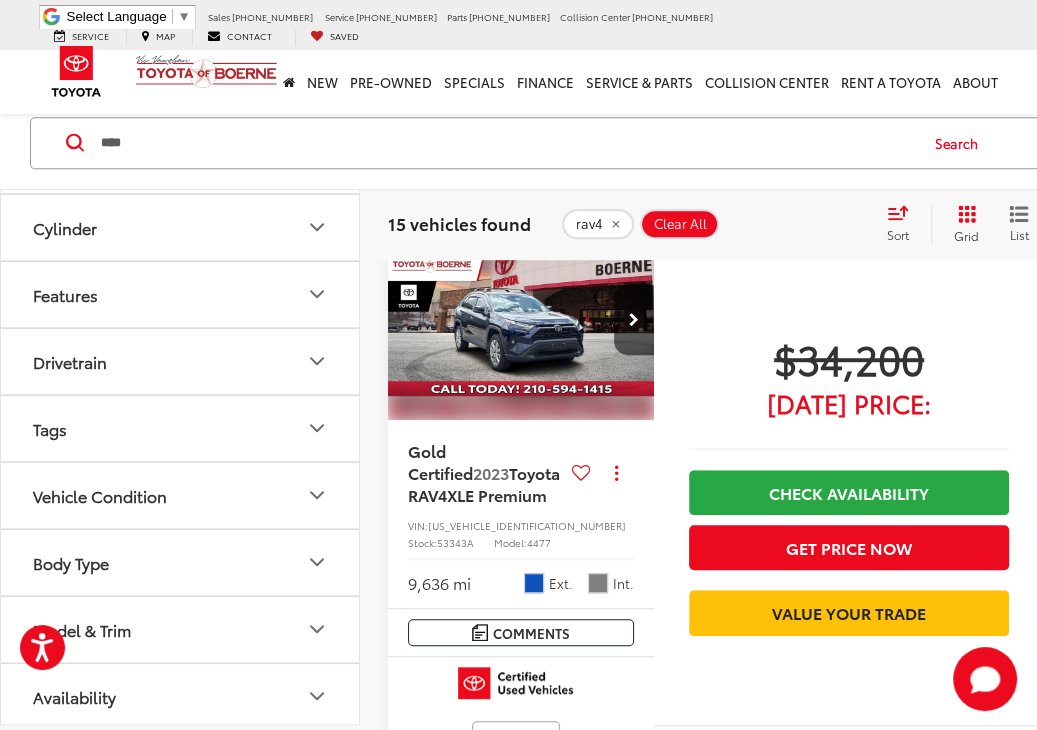 scroll, scrollTop: 800, scrollLeft: 0, axis: vertical 